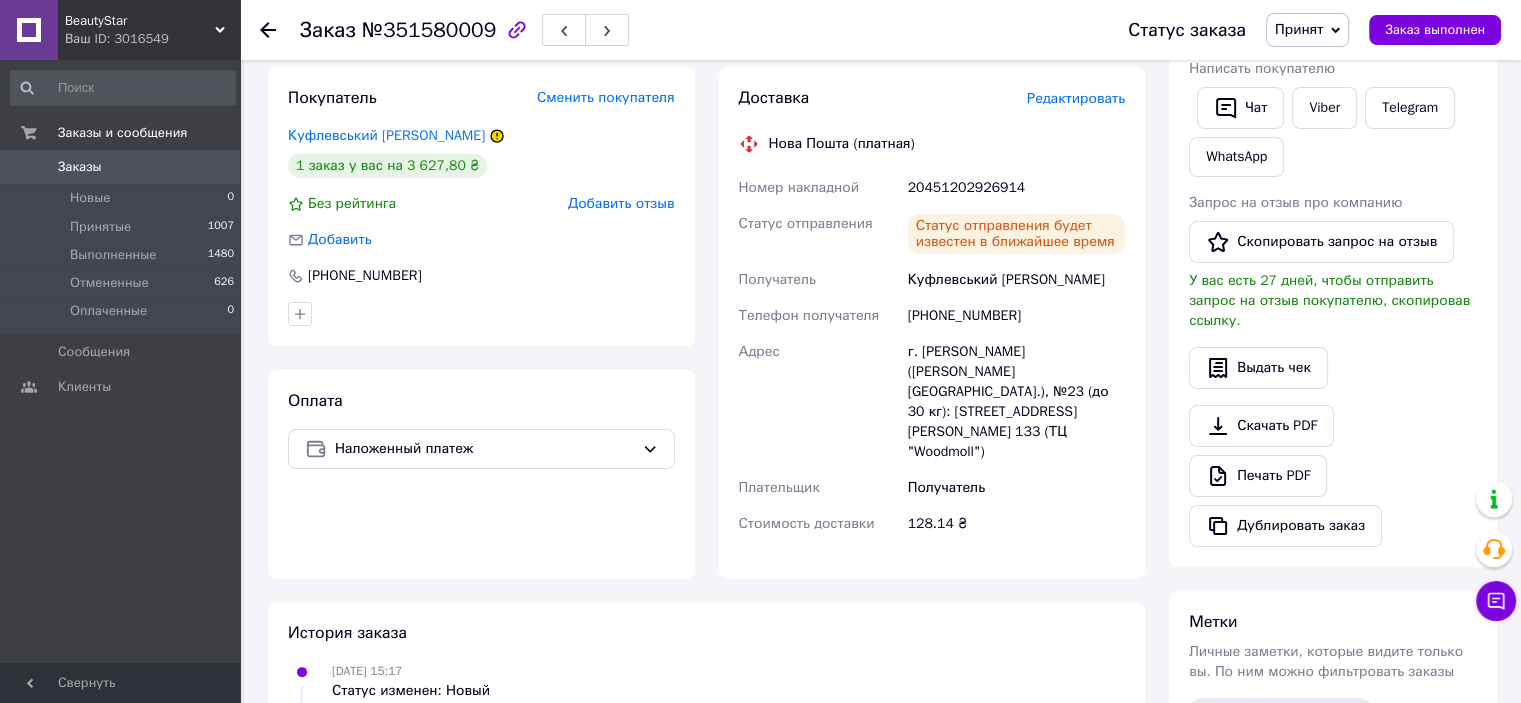 scroll, scrollTop: 0, scrollLeft: 0, axis: both 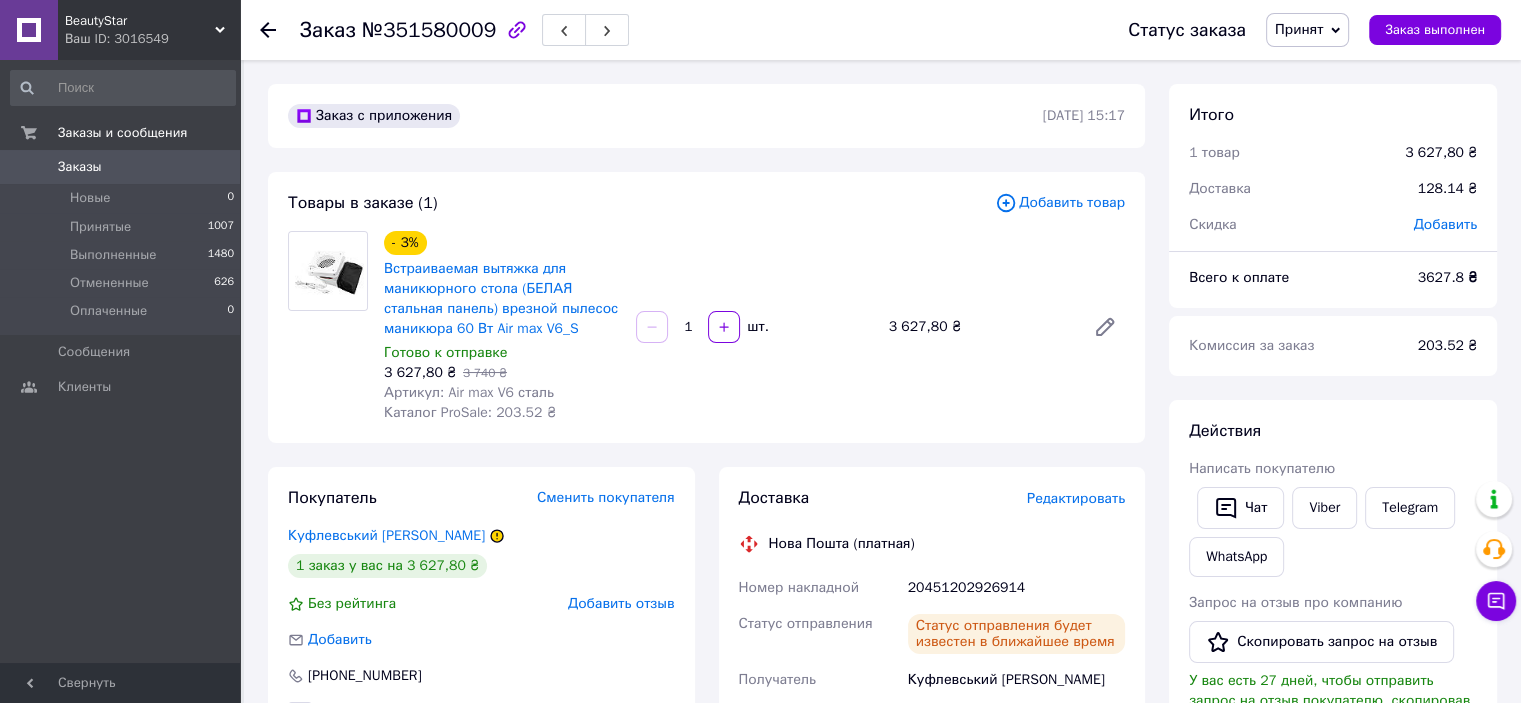 click on "Заказ №351580009 Статус заказа Принят Выполнен Отменен Оплаченный Заказ выполнен" at bounding box center (880, 30) 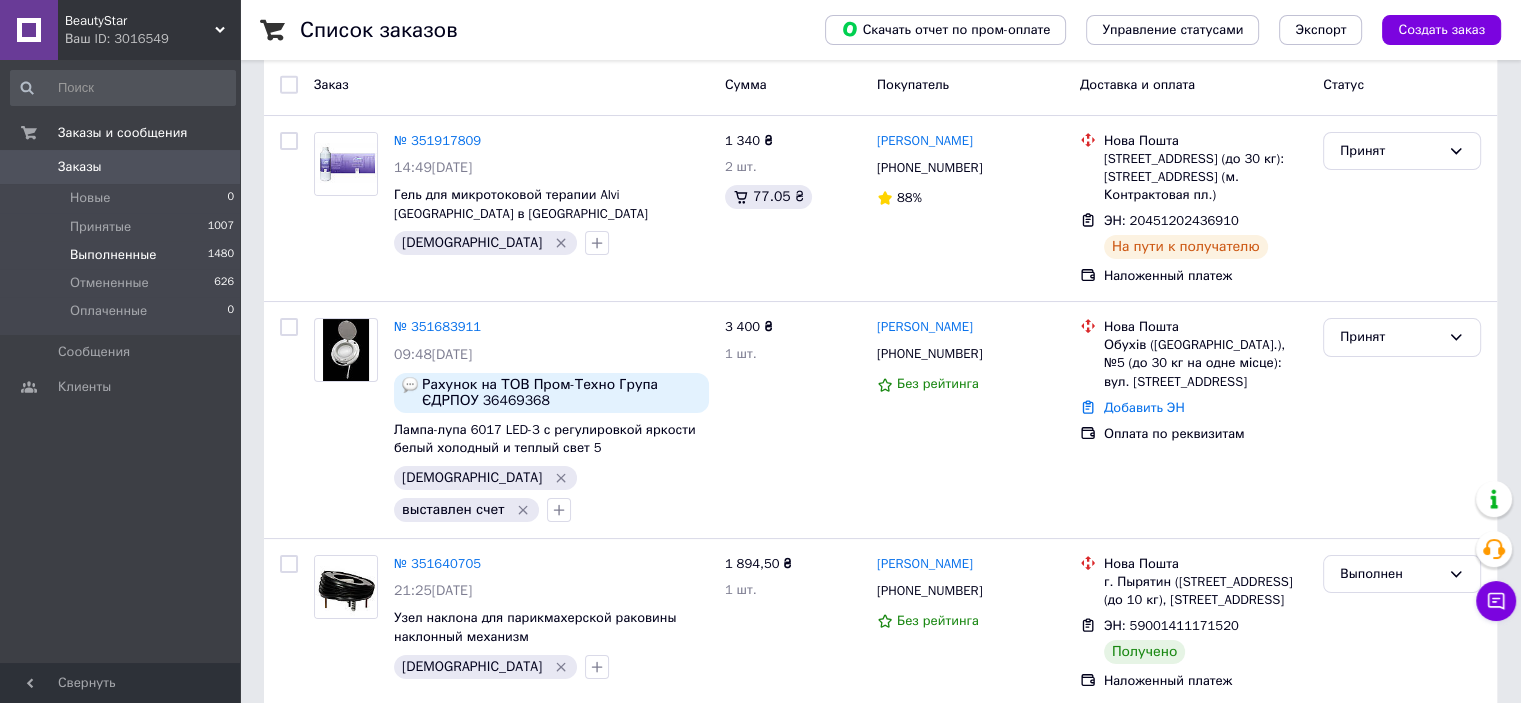 scroll, scrollTop: 0, scrollLeft: 0, axis: both 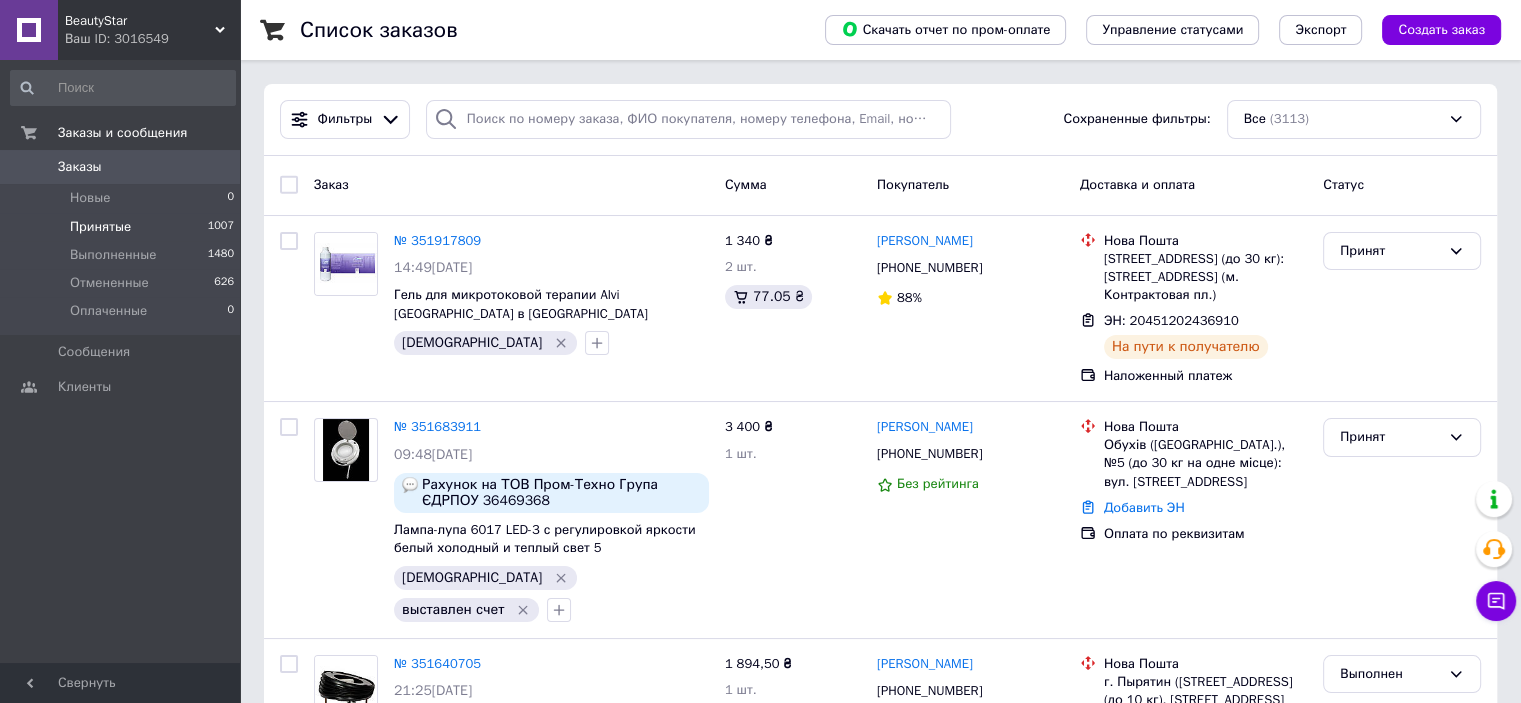 click on "Принятые" at bounding box center [100, 227] 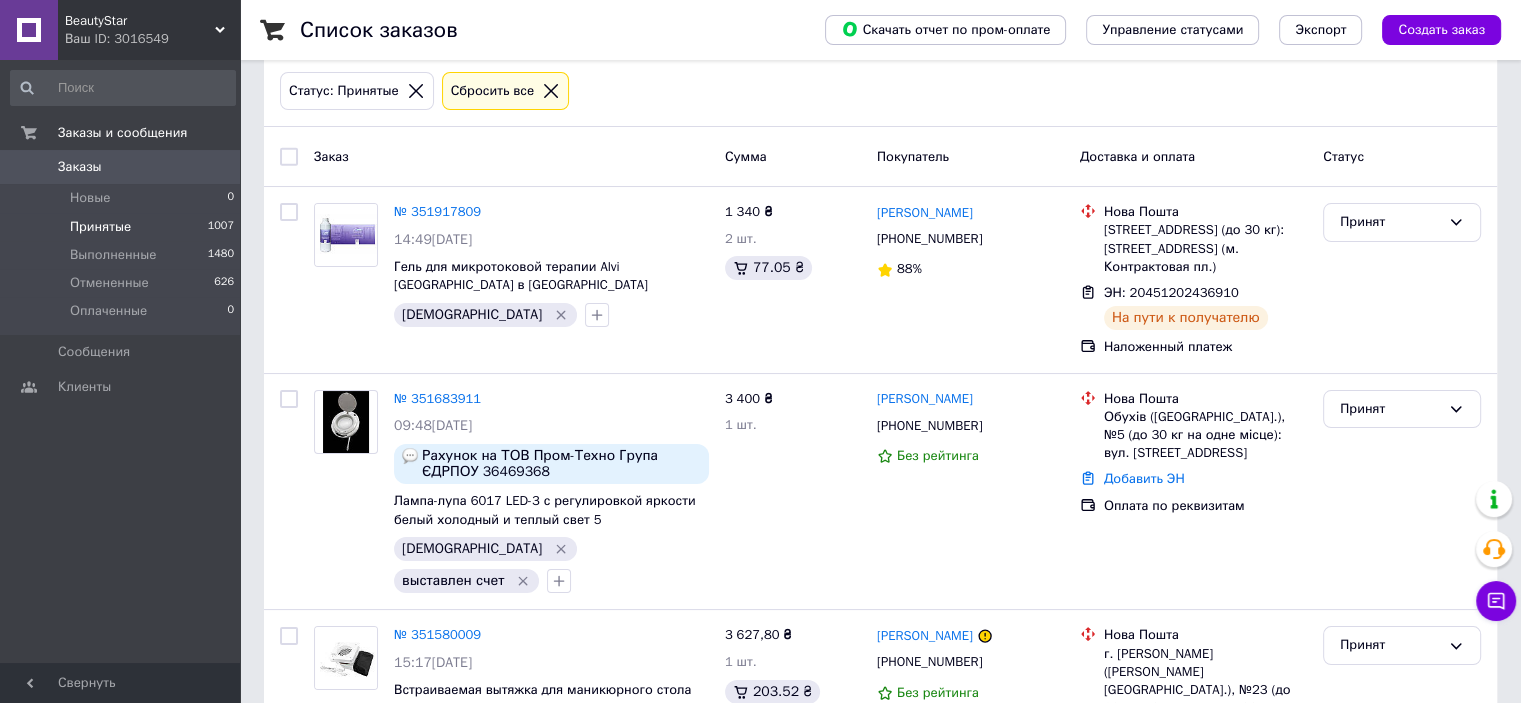scroll, scrollTop: 0, scrollLeft: 0, axis: both 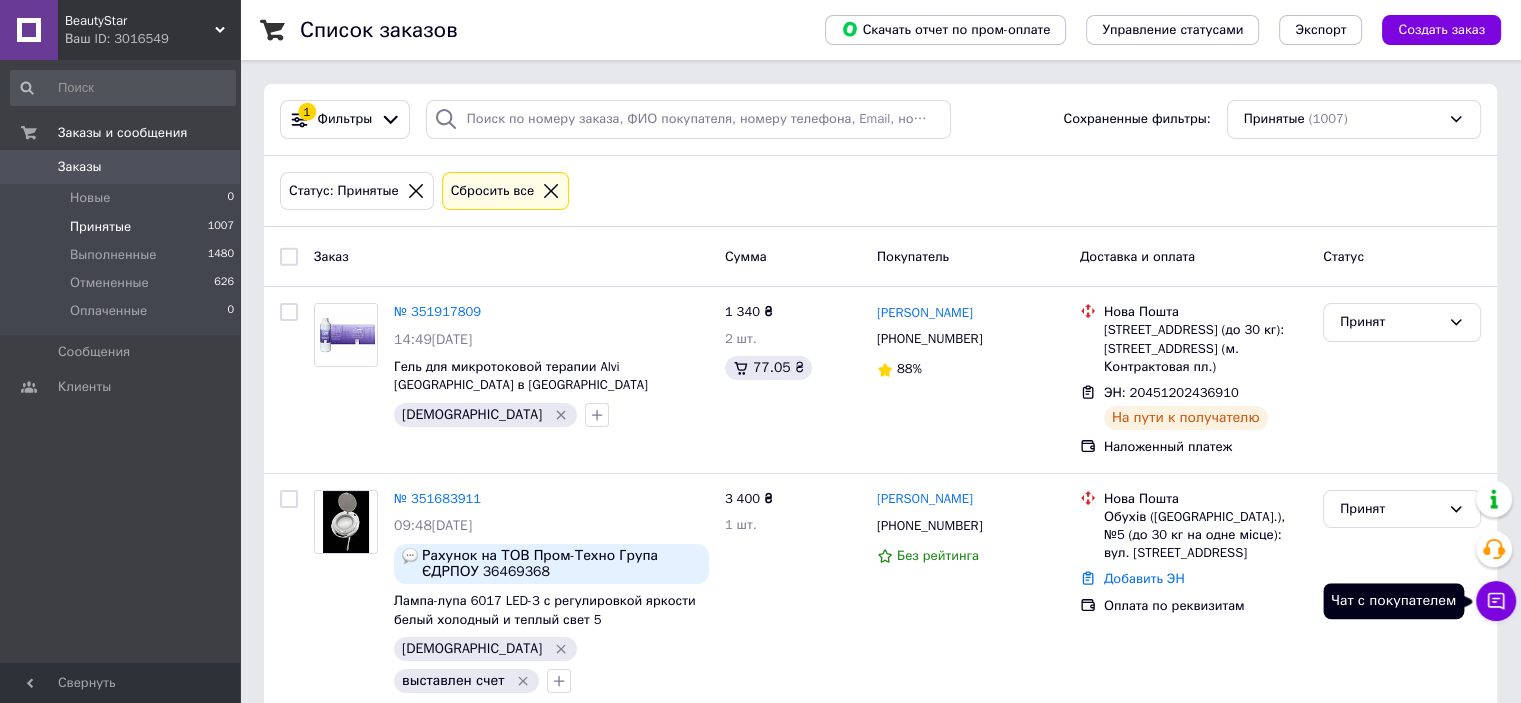 click 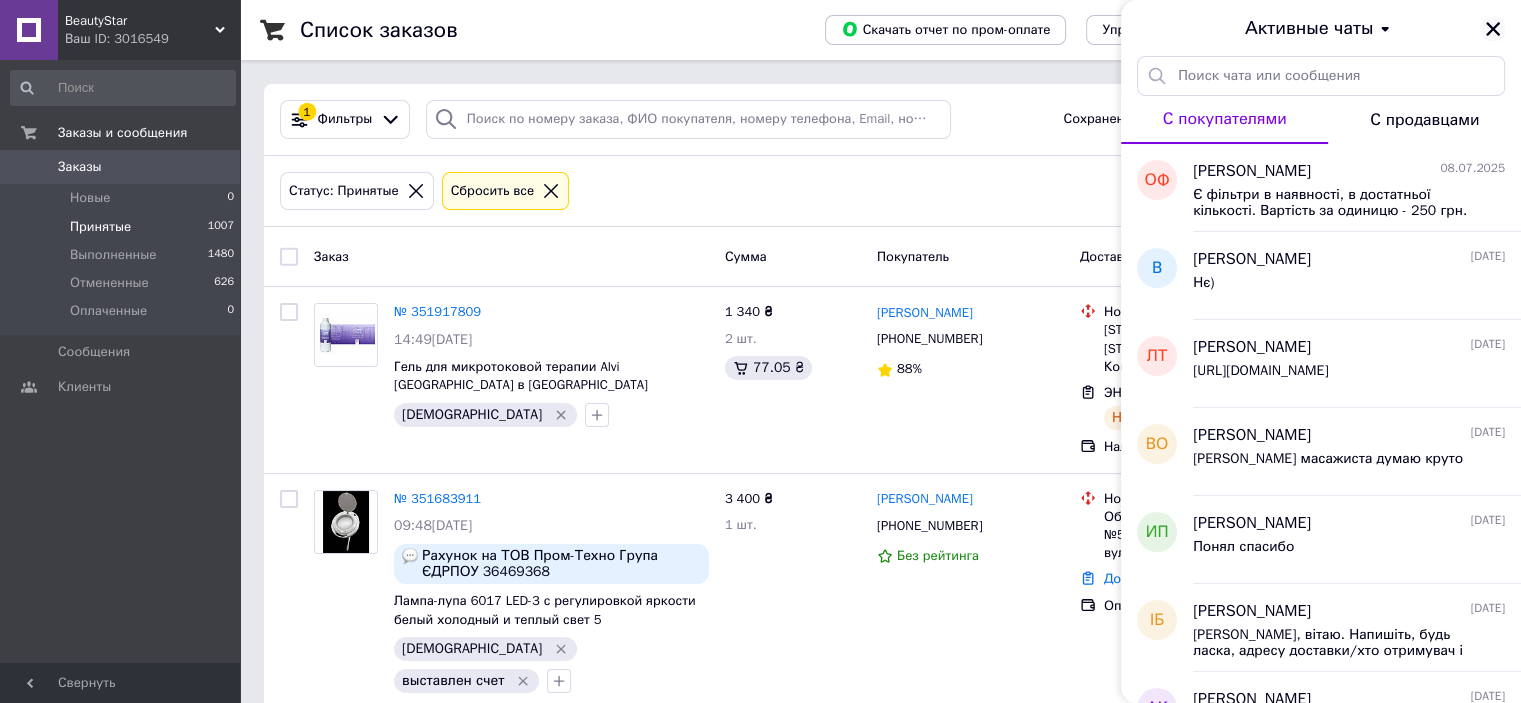 click 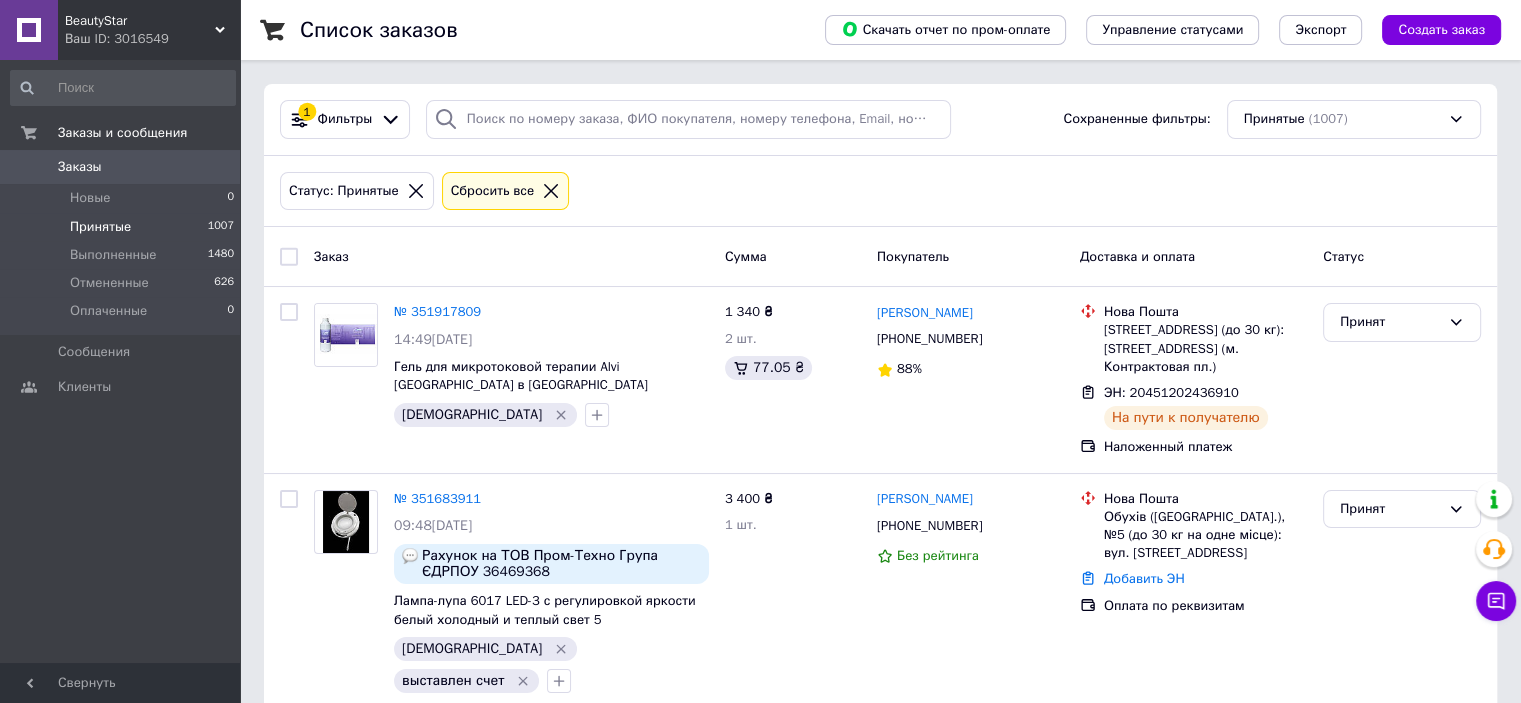 click on "Ваш ID: 3016549" at bounding box center [152, 39] 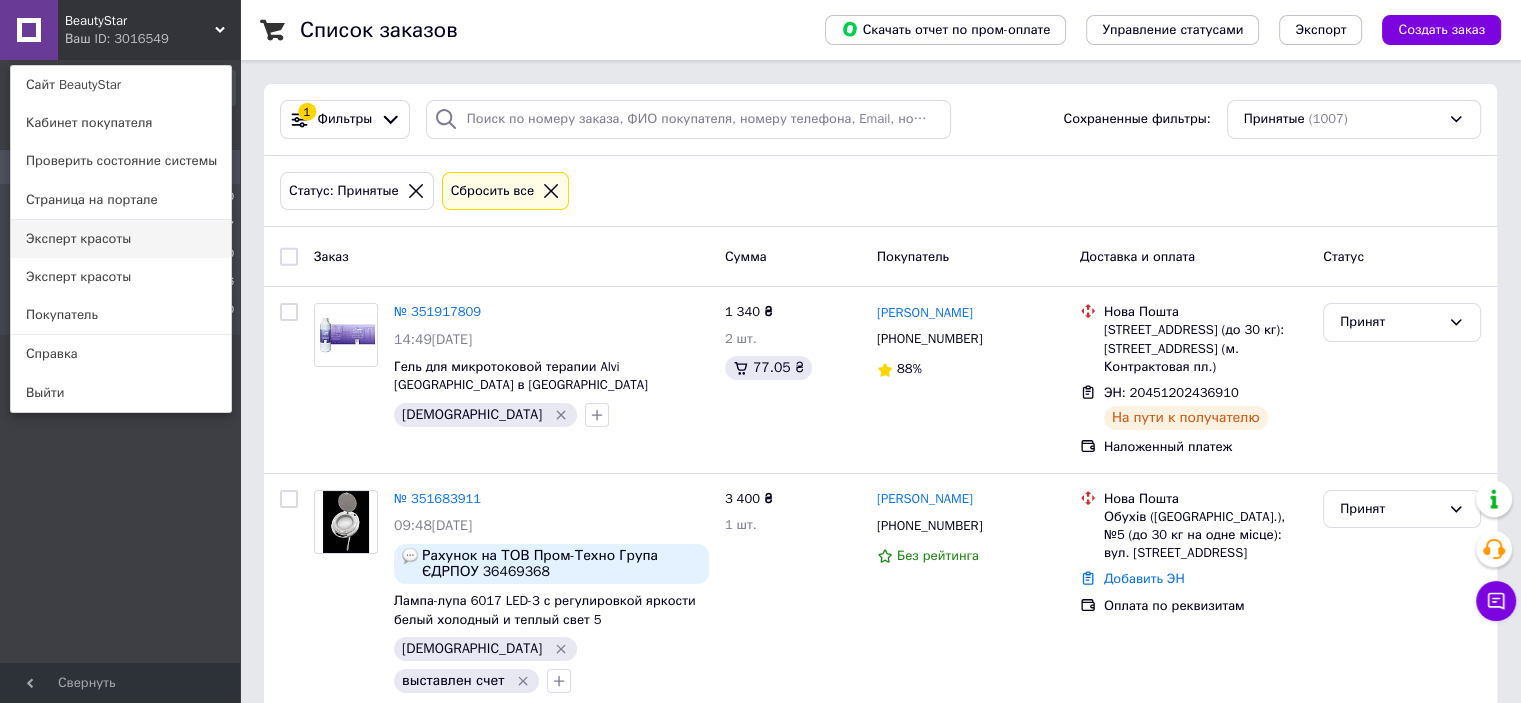click on "Эксперт красоты" at bounding box center [121, 239] 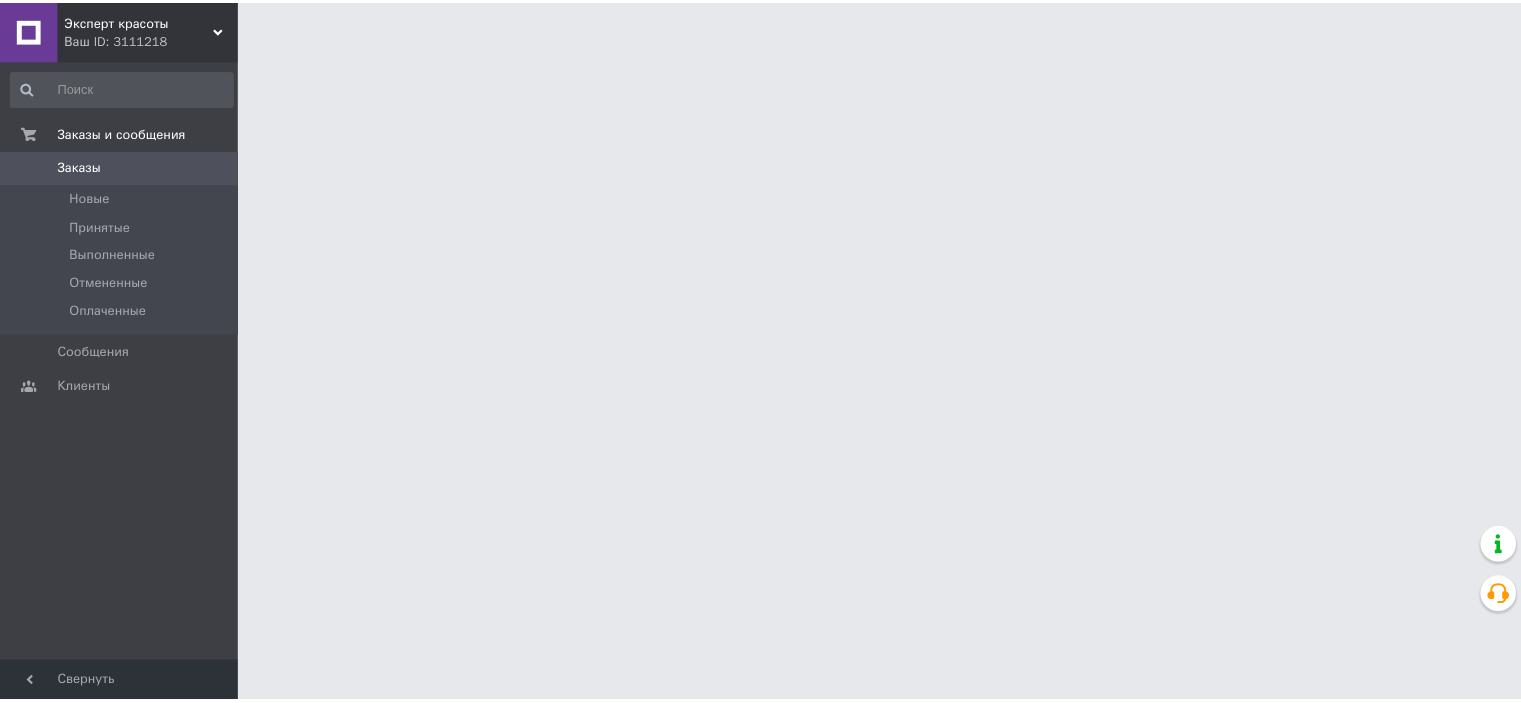 scroll, scrollTop: 0, scrollLeft: 0, axis: both 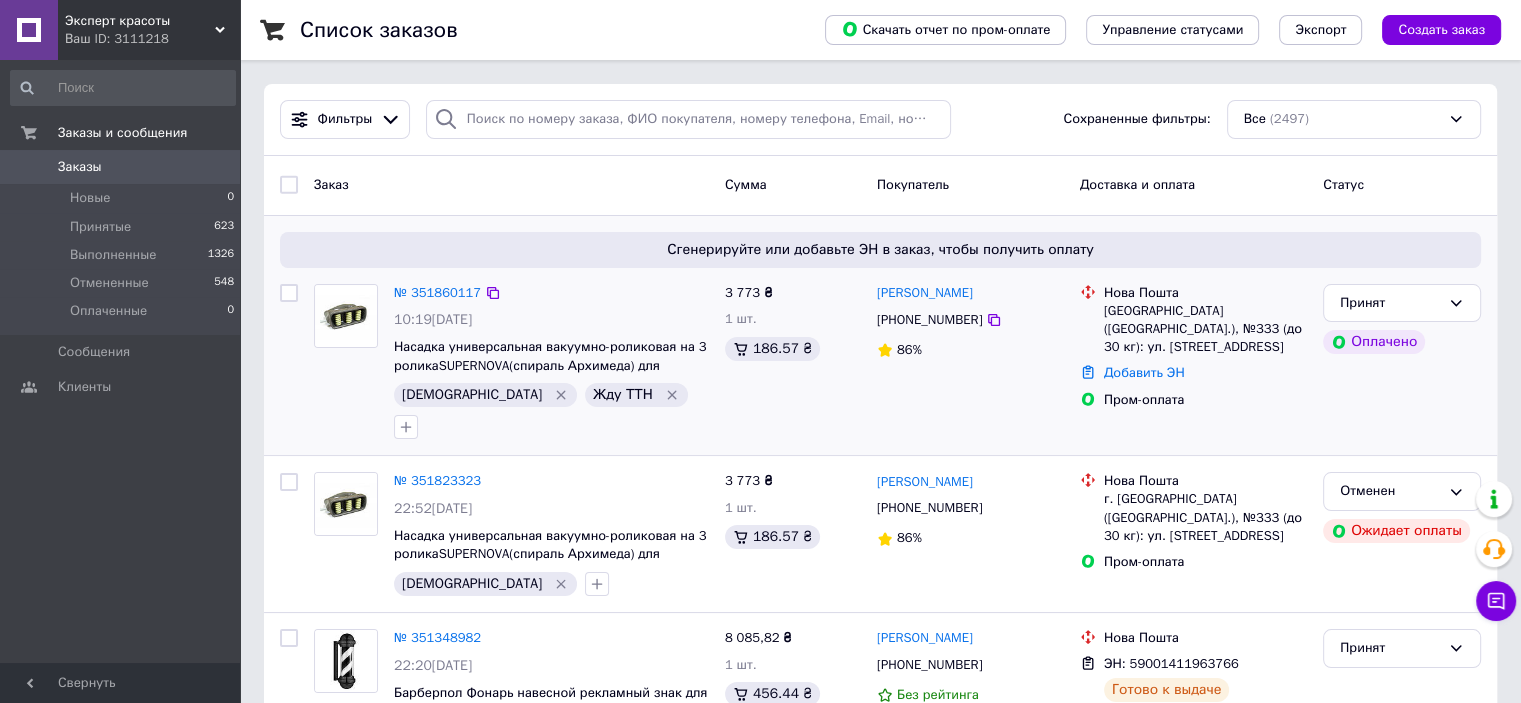 click 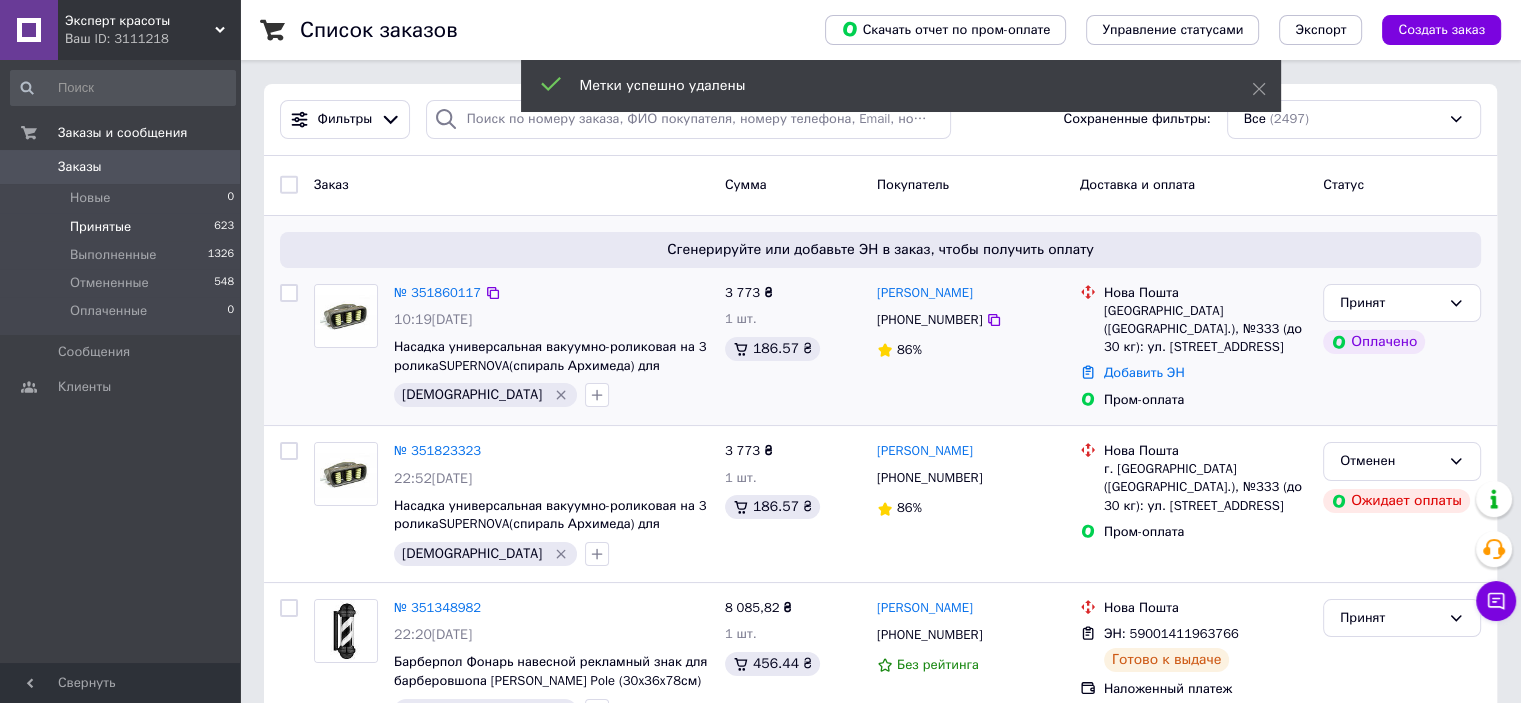 click on "Принятые" at bounding box center (100, 227) 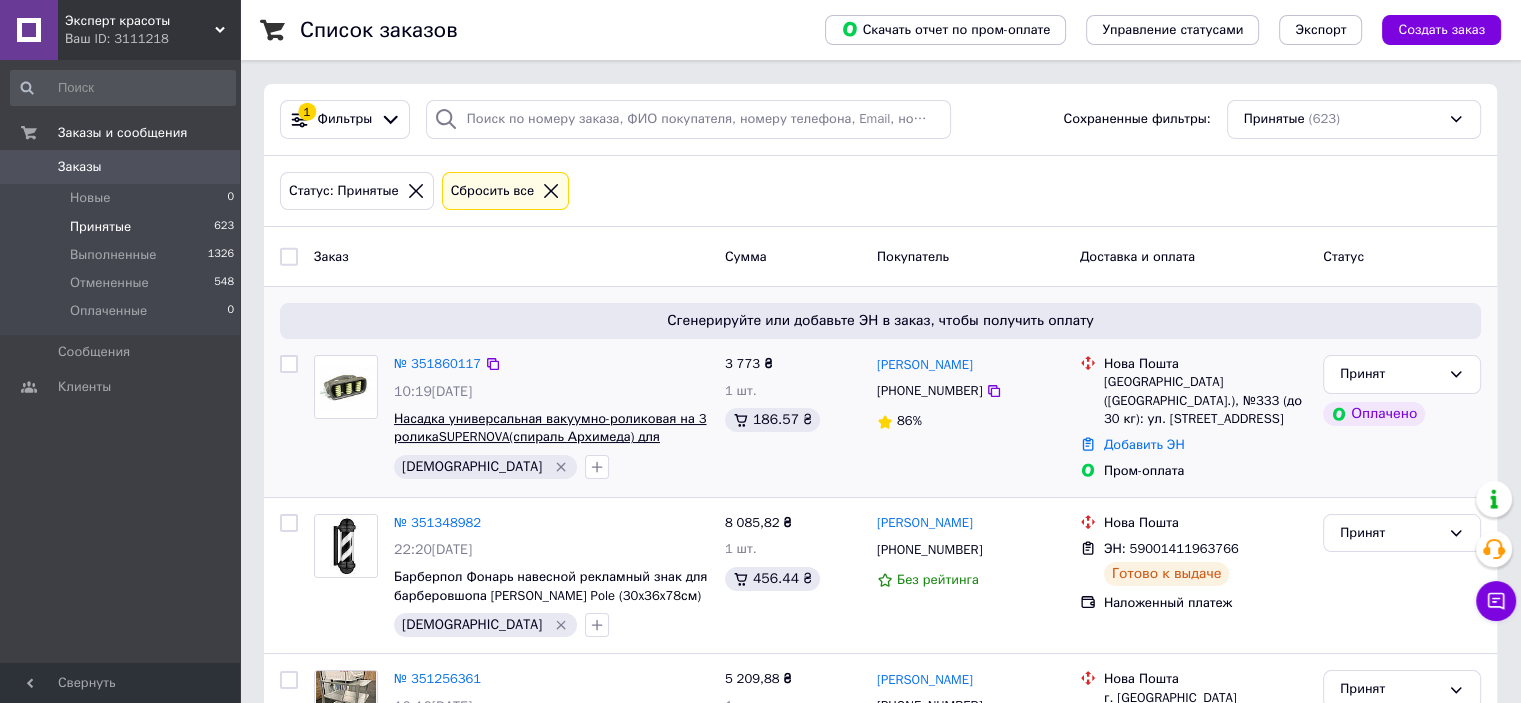 scroll, scrollTop: 100, scrollLeft: 0, axis: vertical 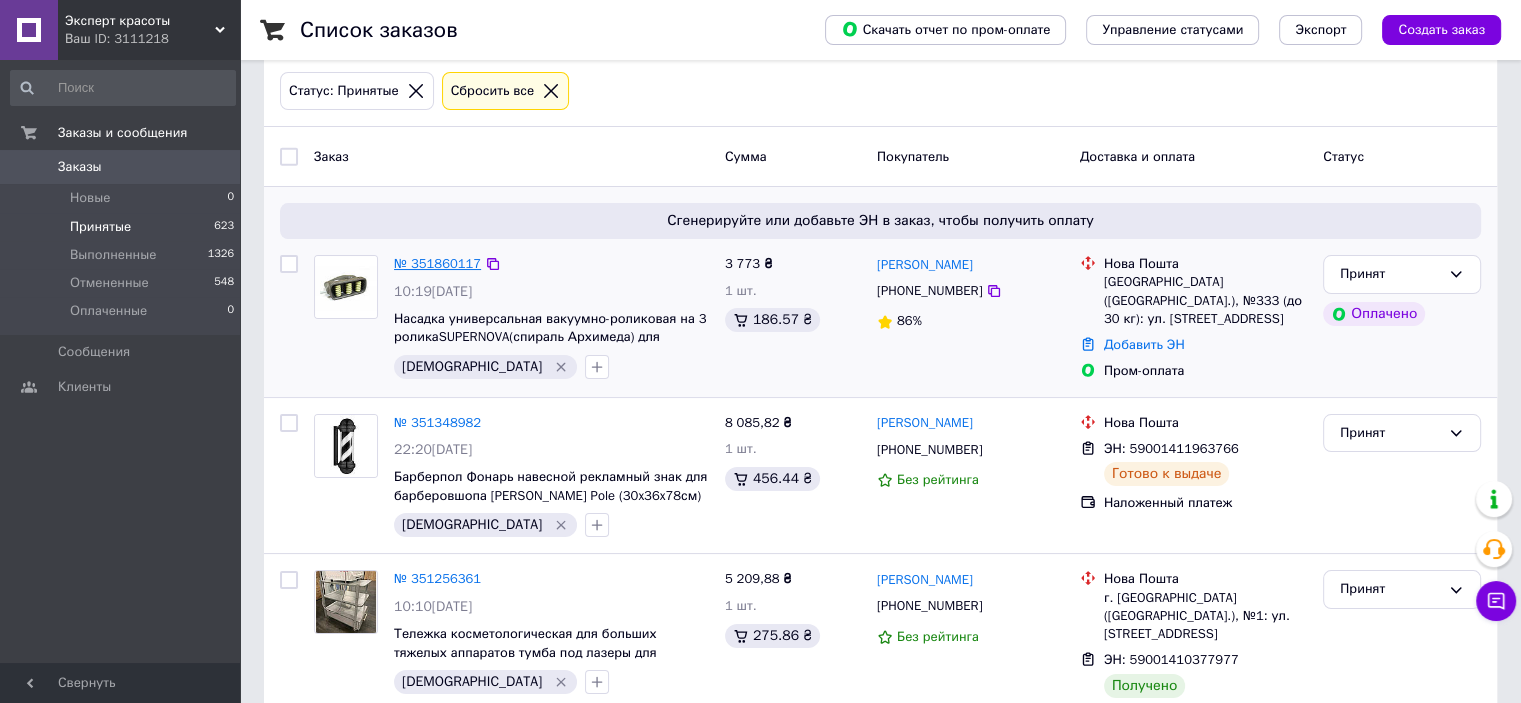 click on "№ 351860117" at bounding box center (437, 263) 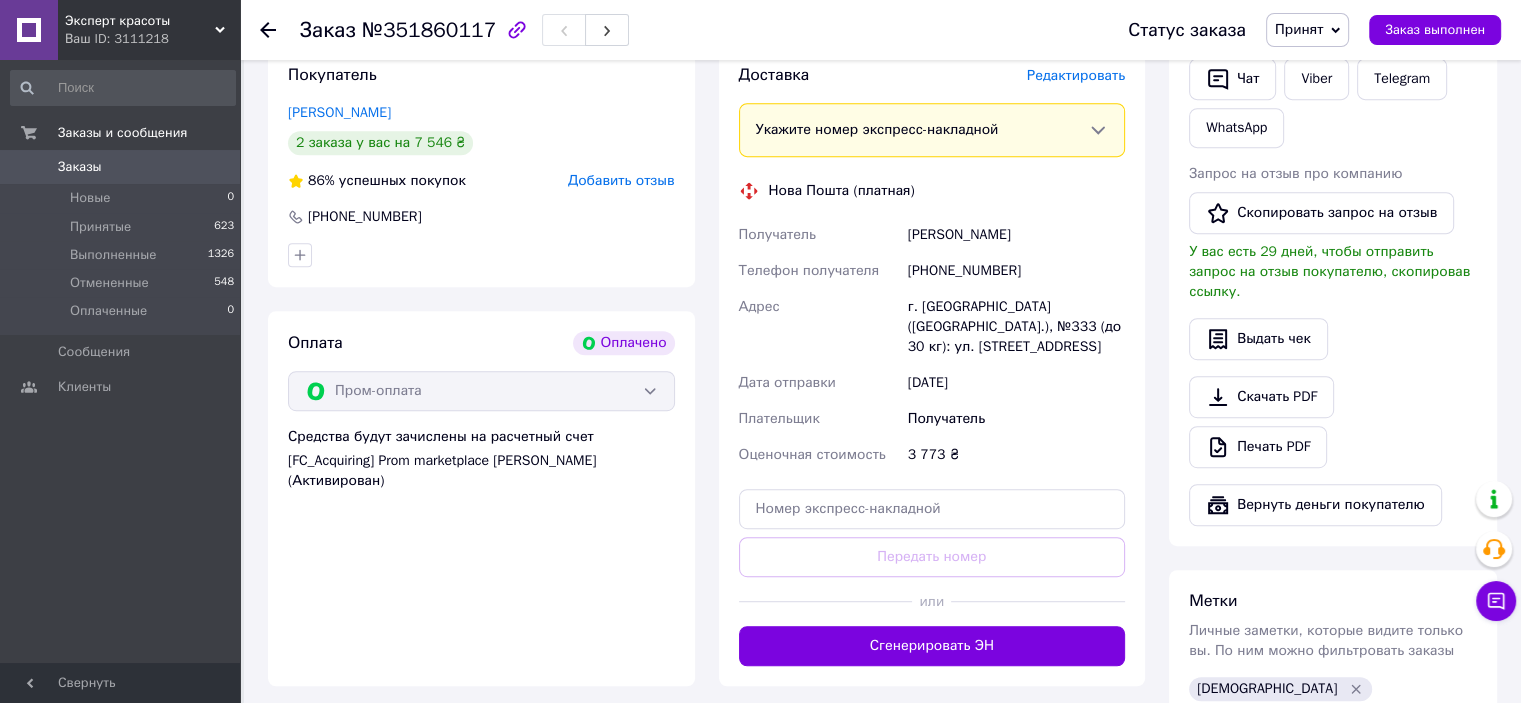 scroll, scrollTop: 1100, scrollLeft: 0, axis: vertical 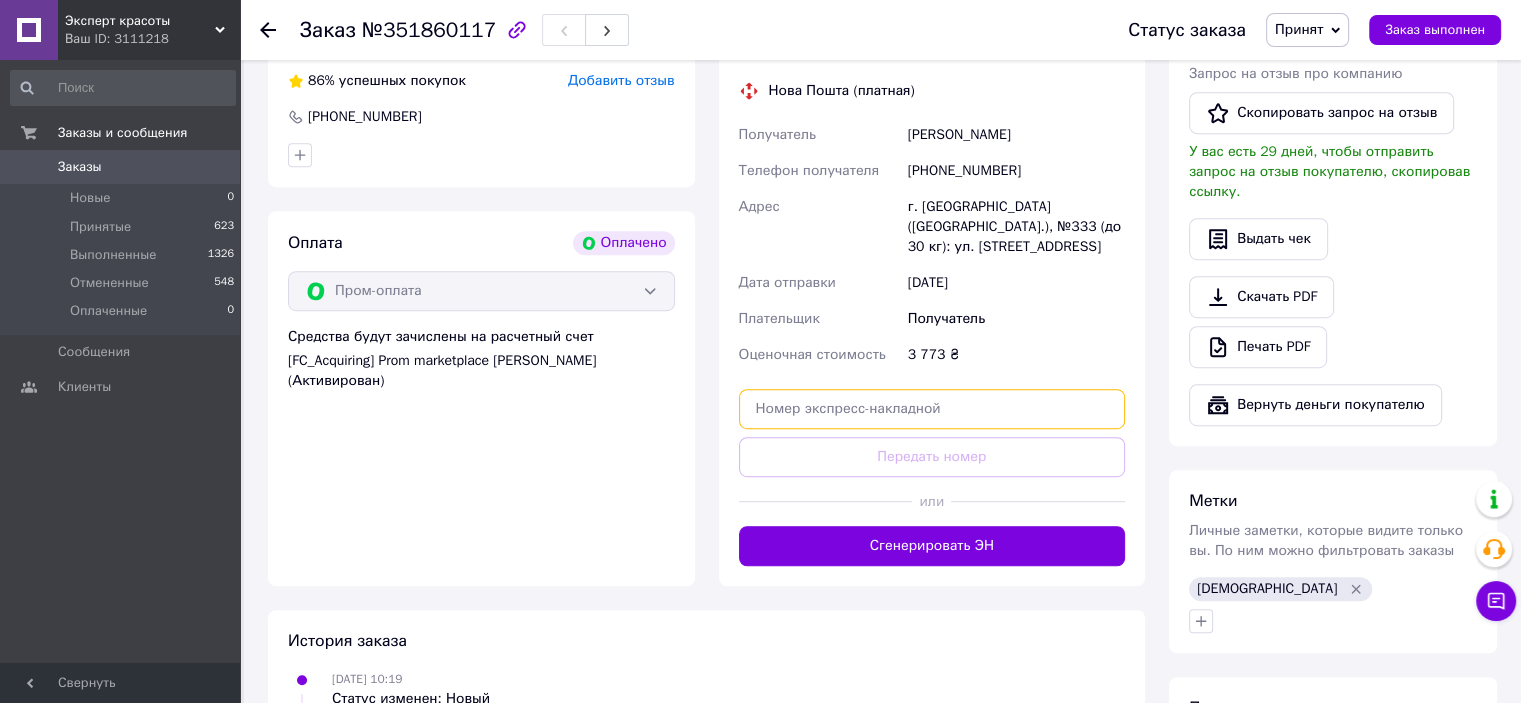 click at bounding box center [932, 409] 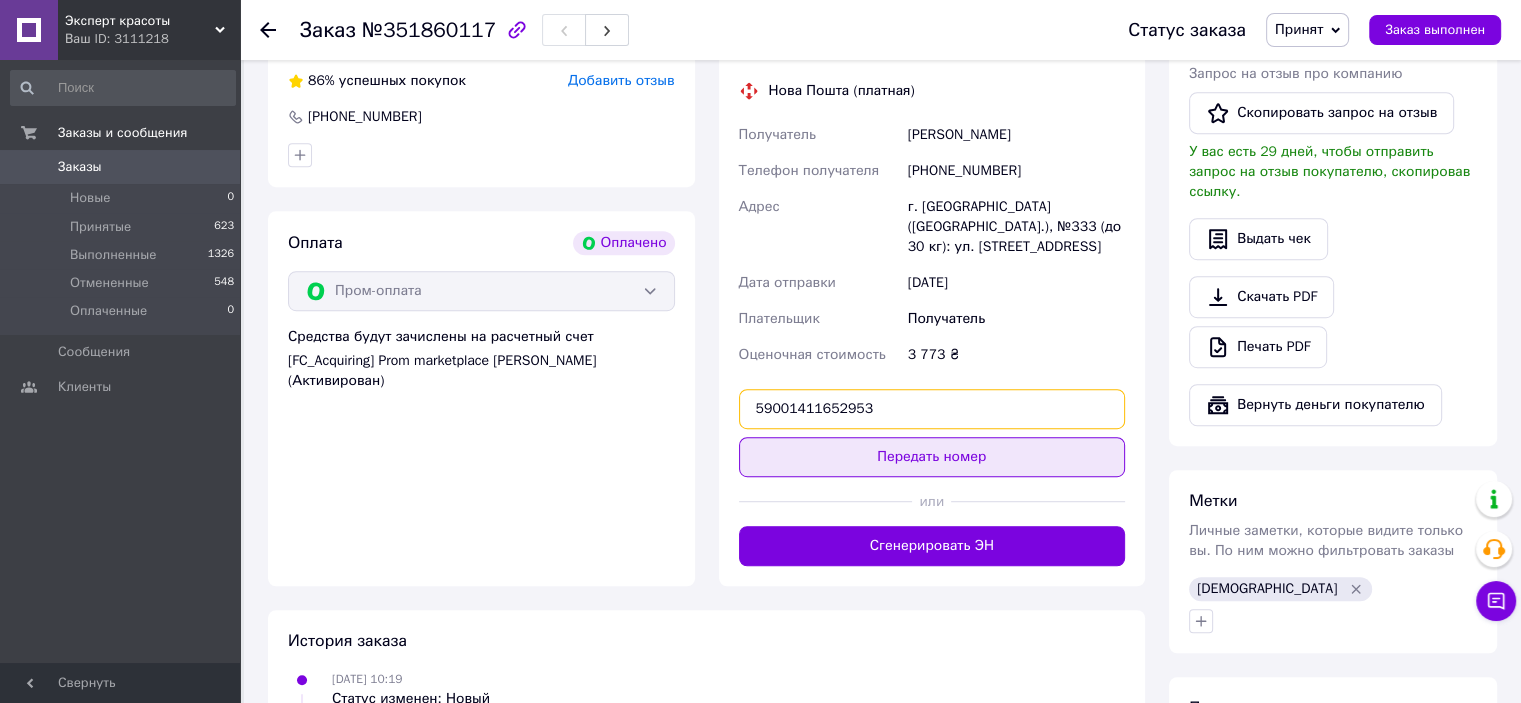type on "59001411652953" 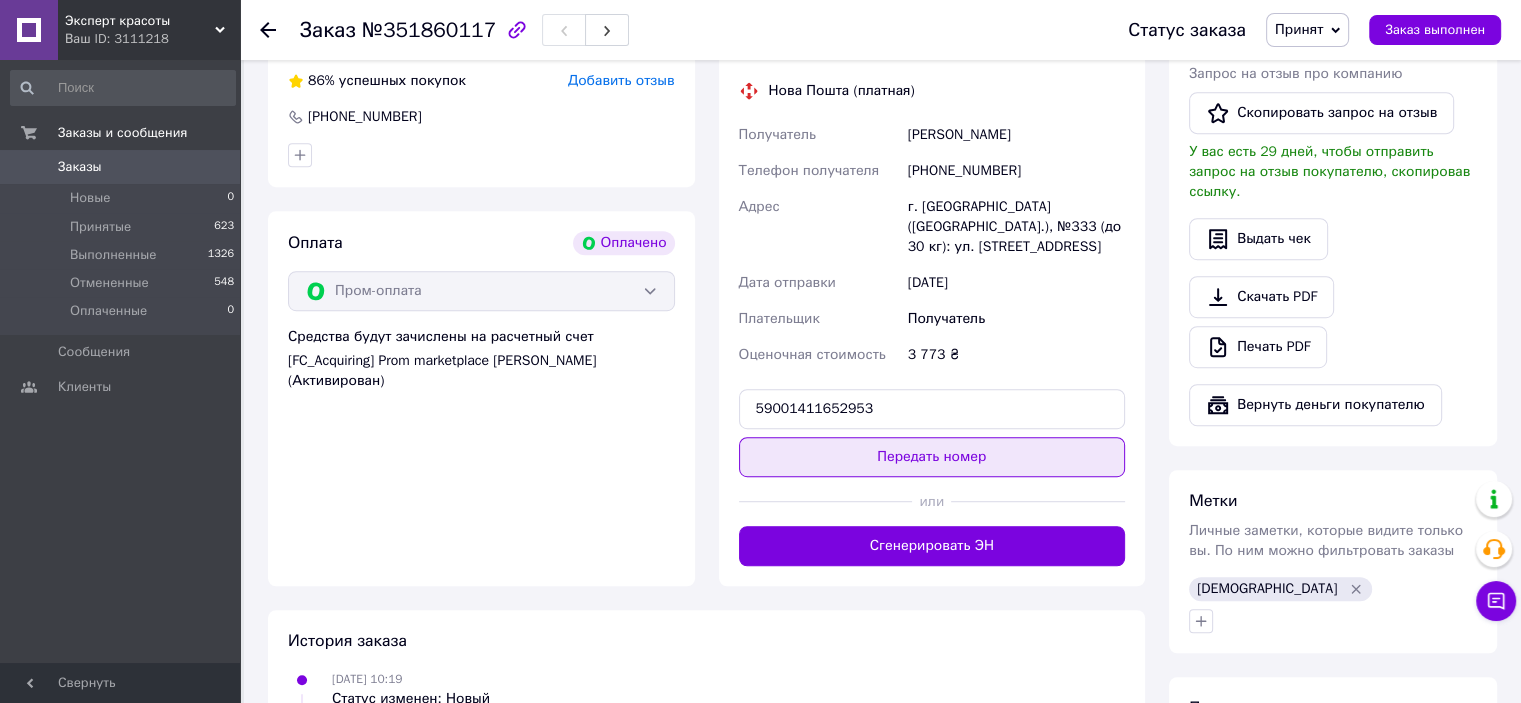 click on "Передать номер" at bounding box center [932, 457] 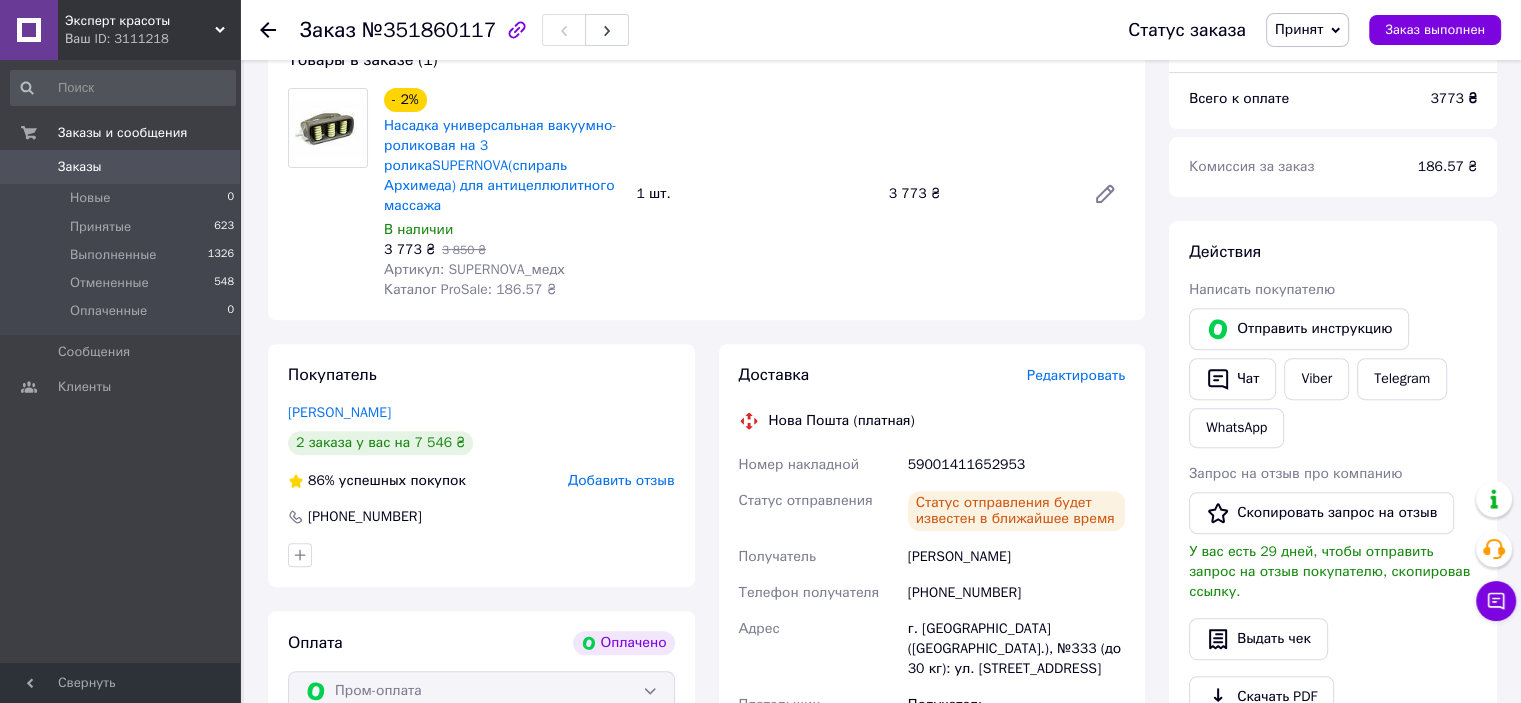scroll, scrollTop: 300, scrollLeft: 0, axis: vertical 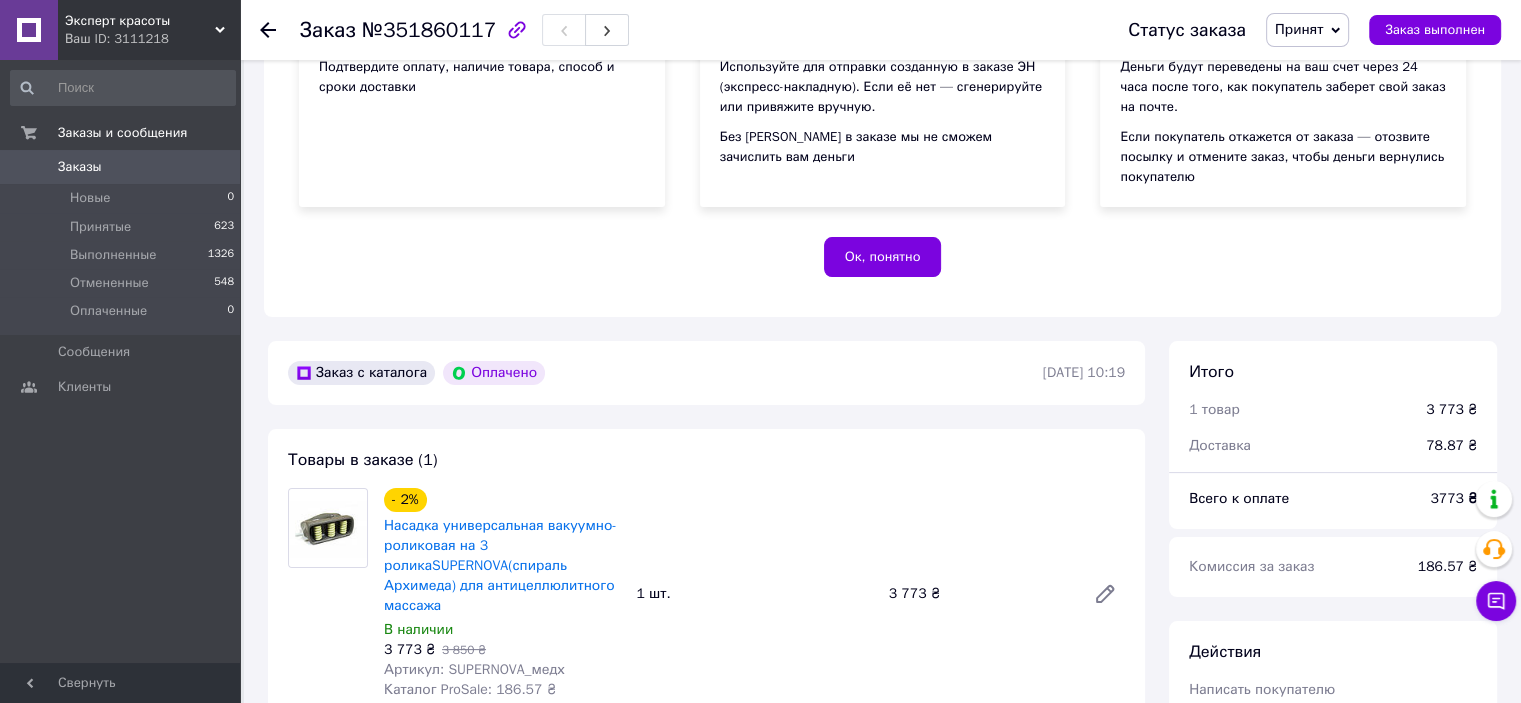 click 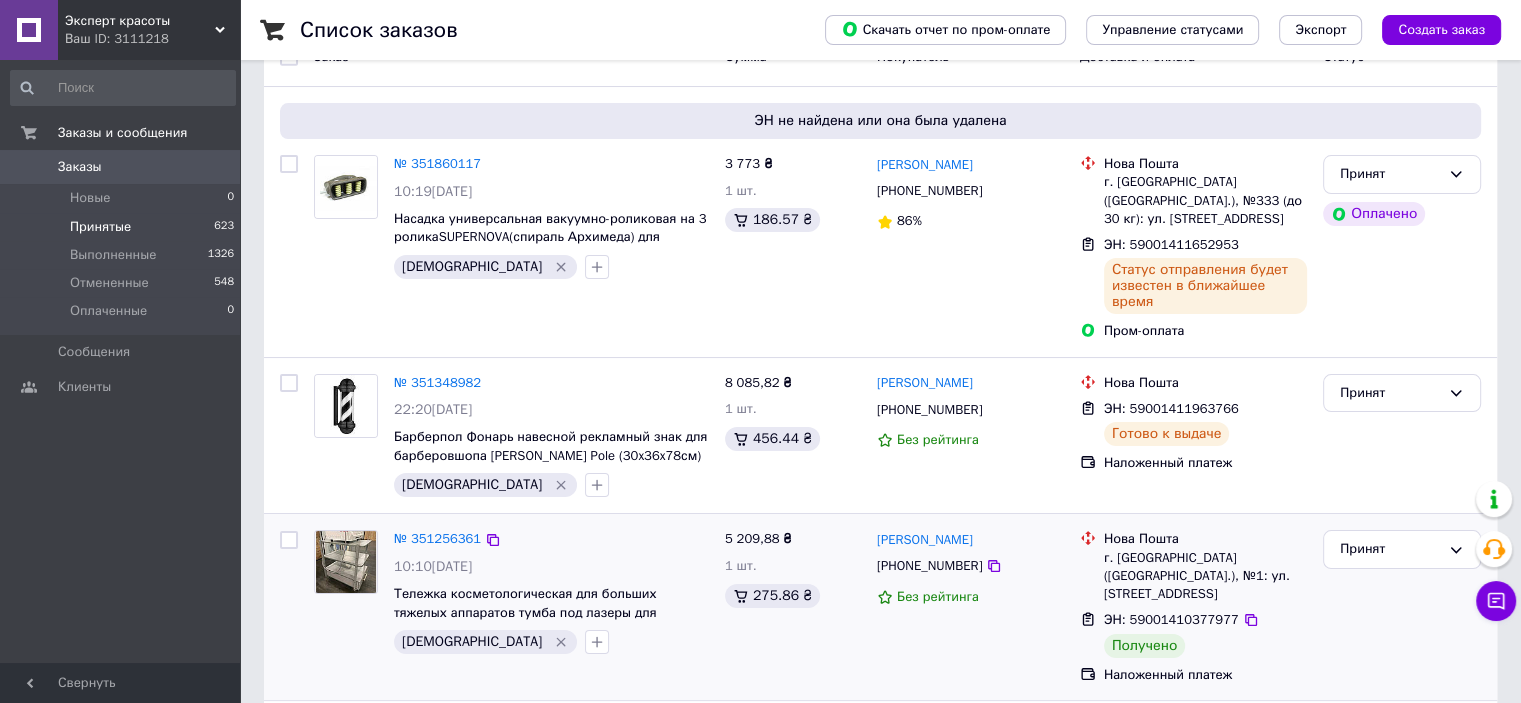 scroll, scrollTop: 300, scrollLeft: 0, axis: vertical 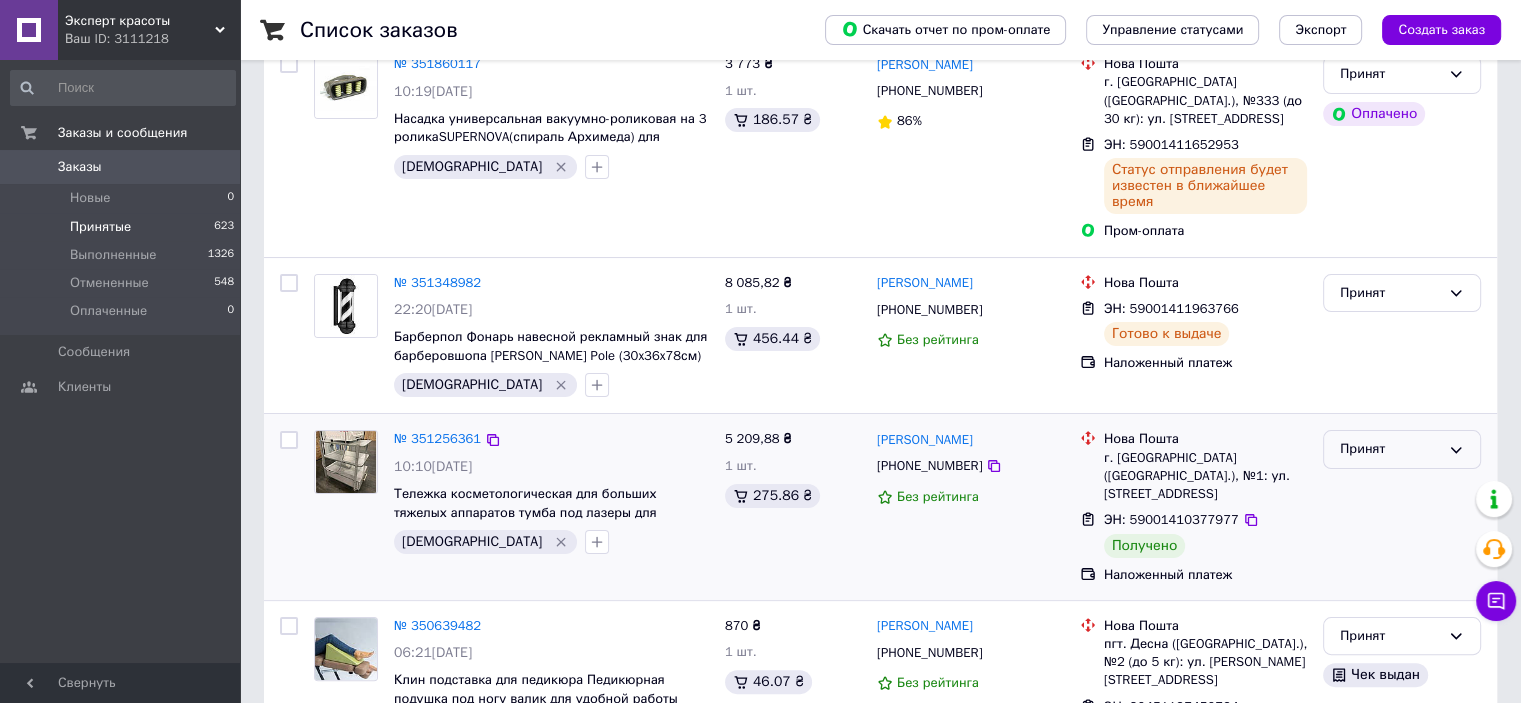 click on "Принят" at bounding box center (1390, 449) 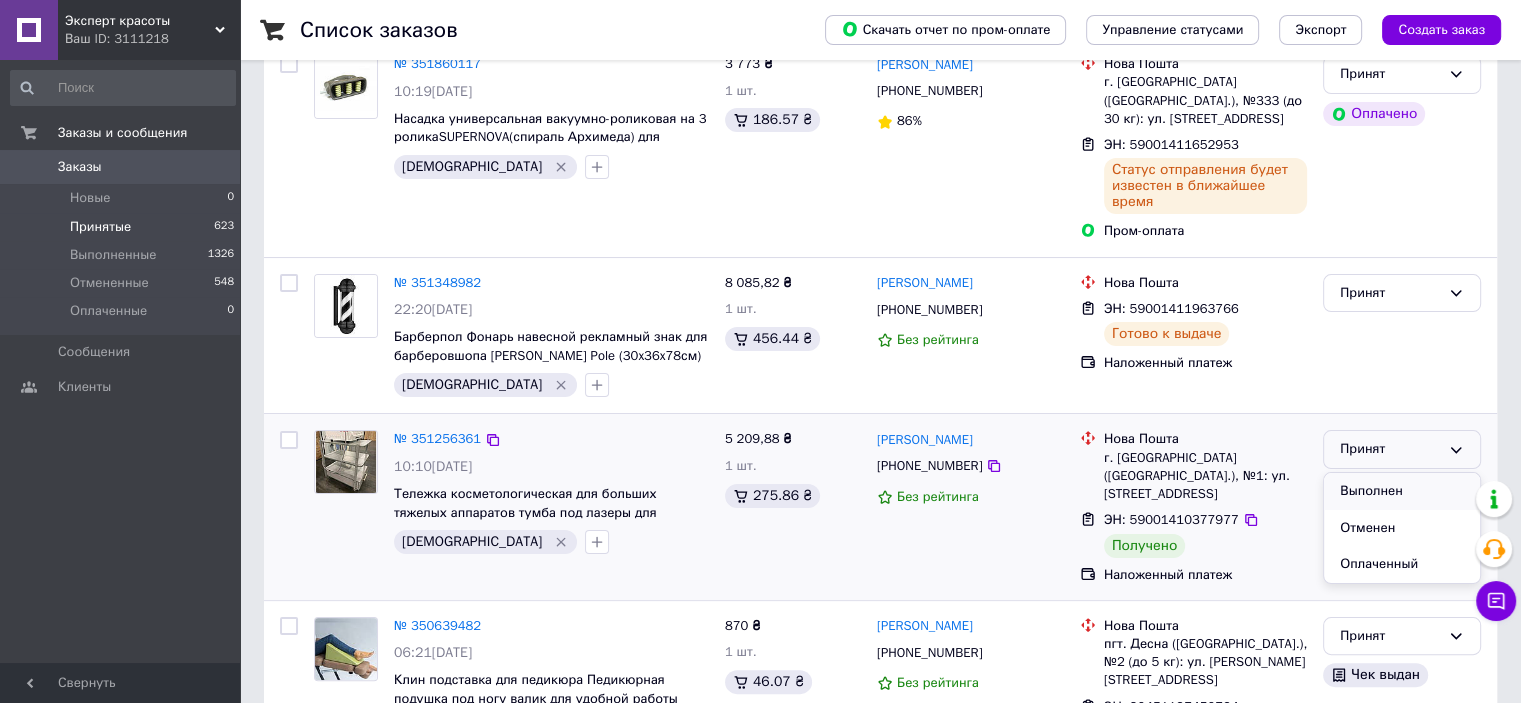 click on "Выполнен" at bounding box center (1402, 491) 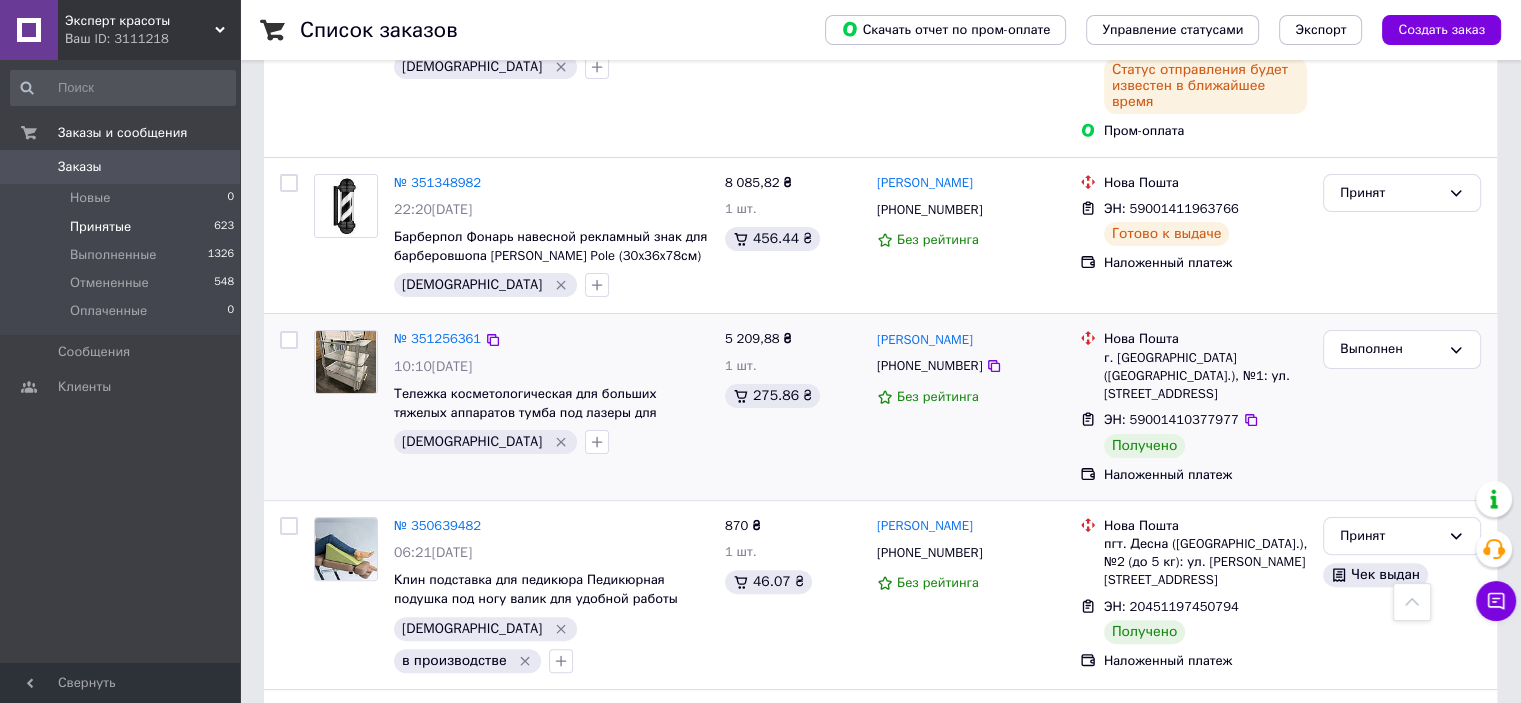 scroll, scrollTop: 500, scrollLeft: 0, axis: vertical 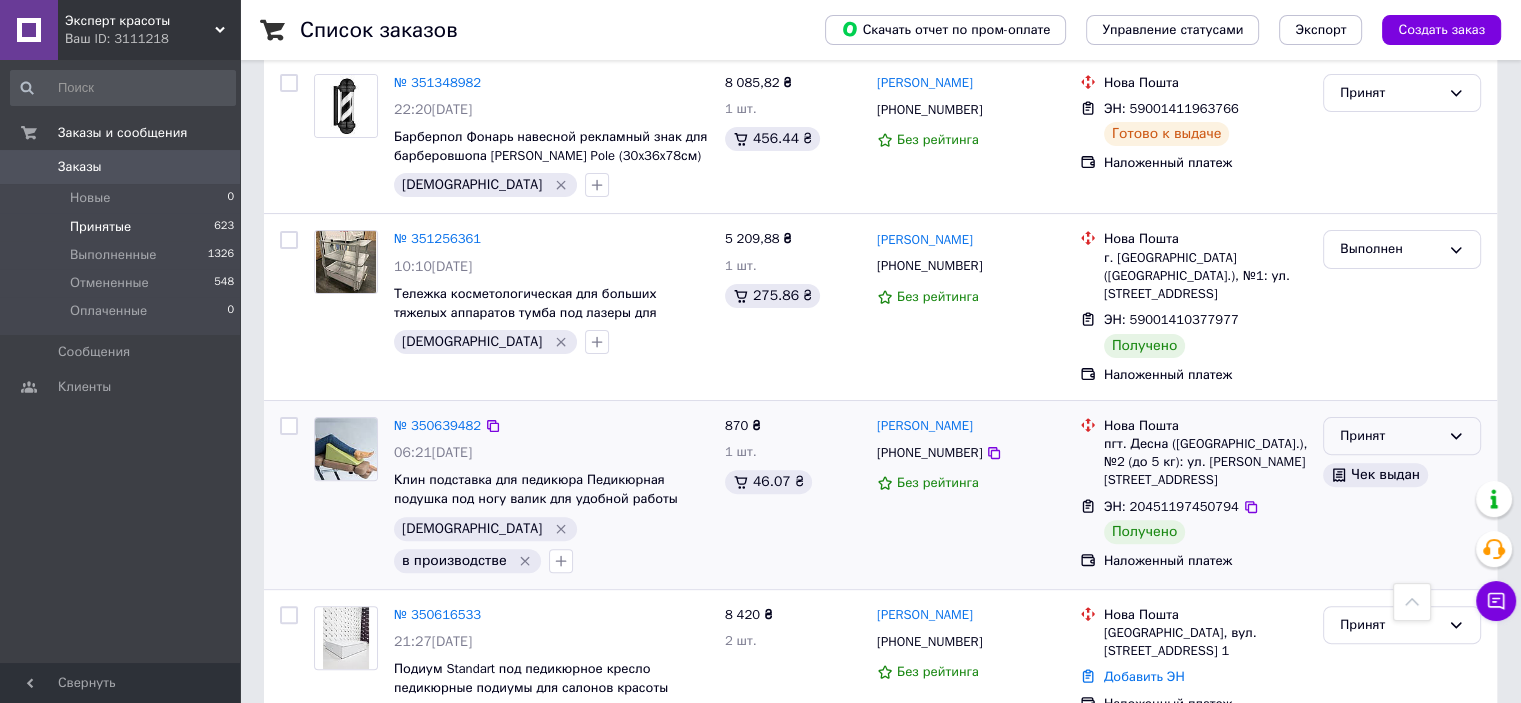 click on "Принят" at bounding box center (1390, 436) 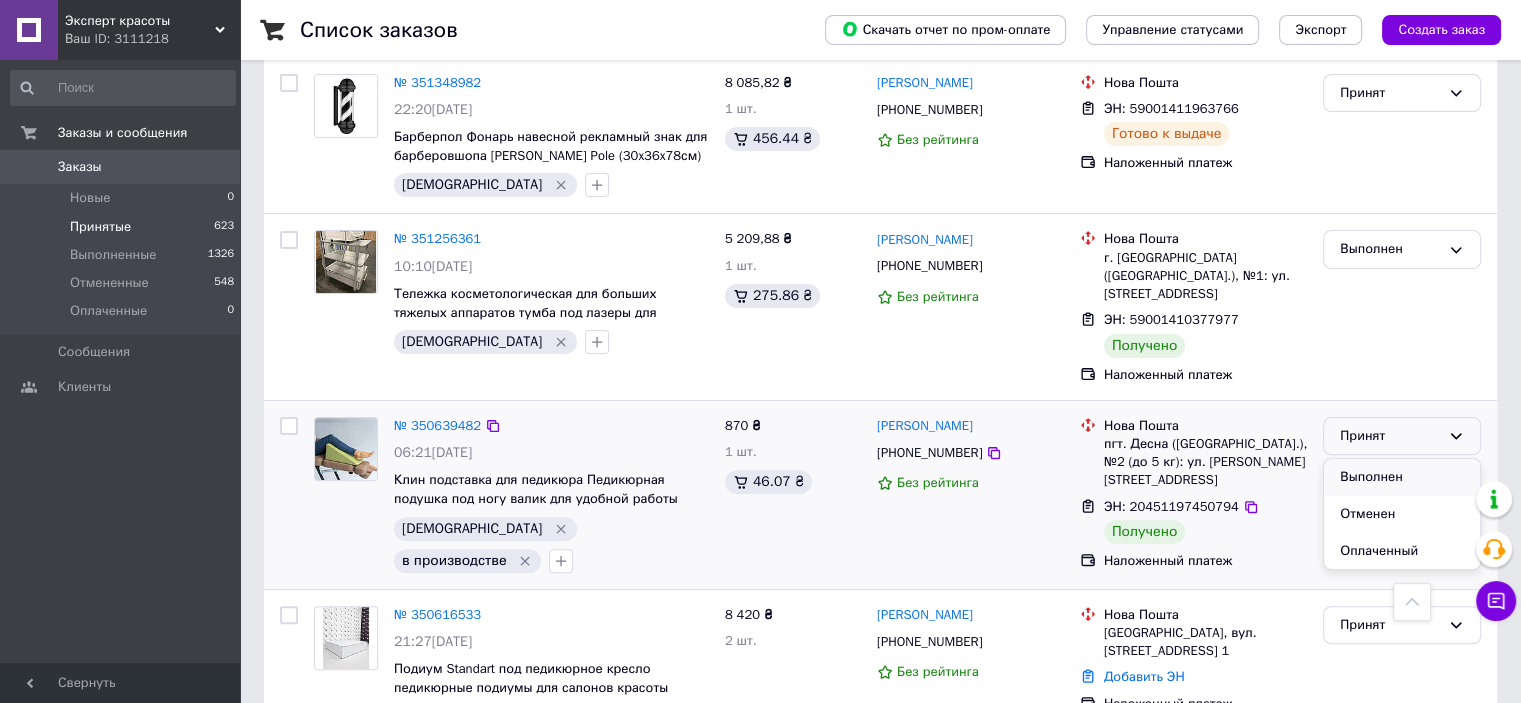 click on "Выполнен" at bounding box center (1402, 477) 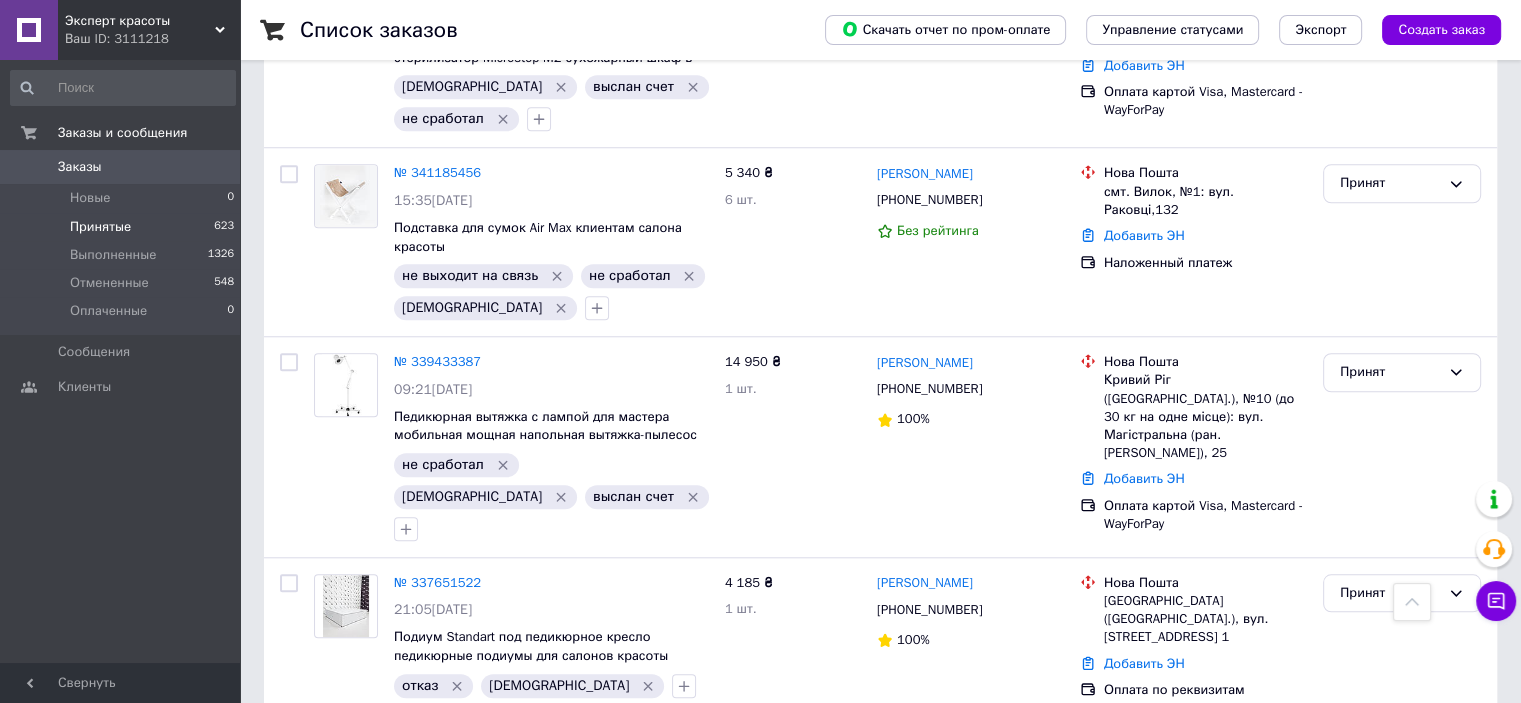 scroll, scrollTop: 1800, scrollLeft: 0, axis: vertical 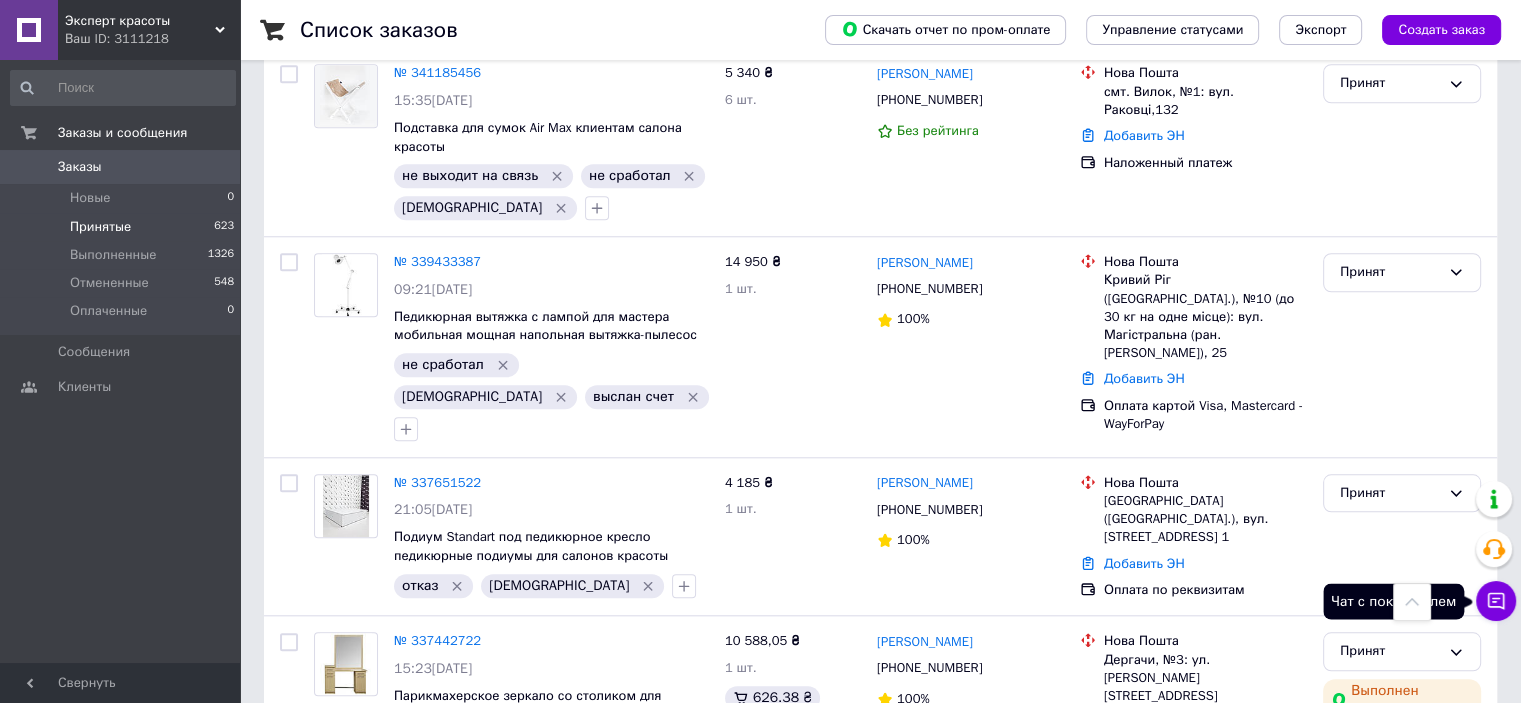 click 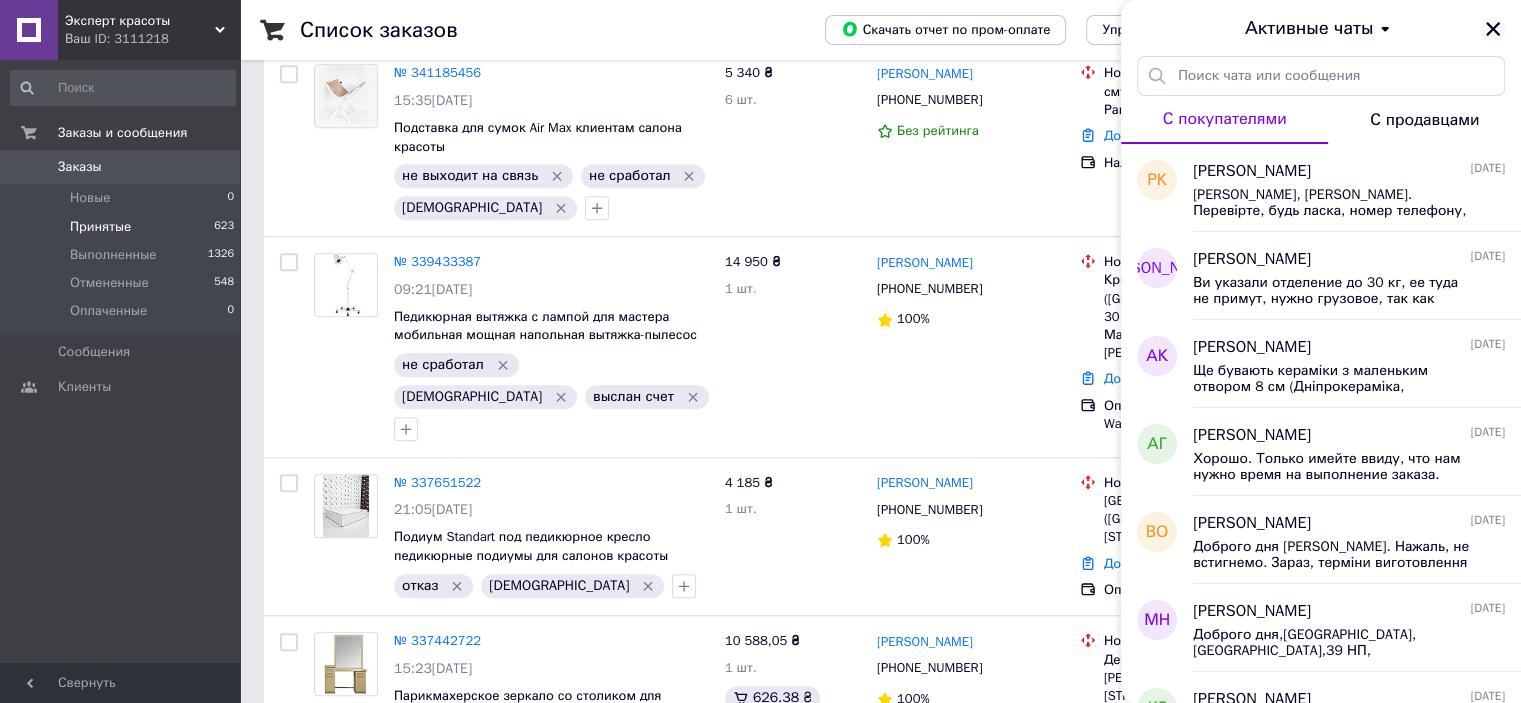 click 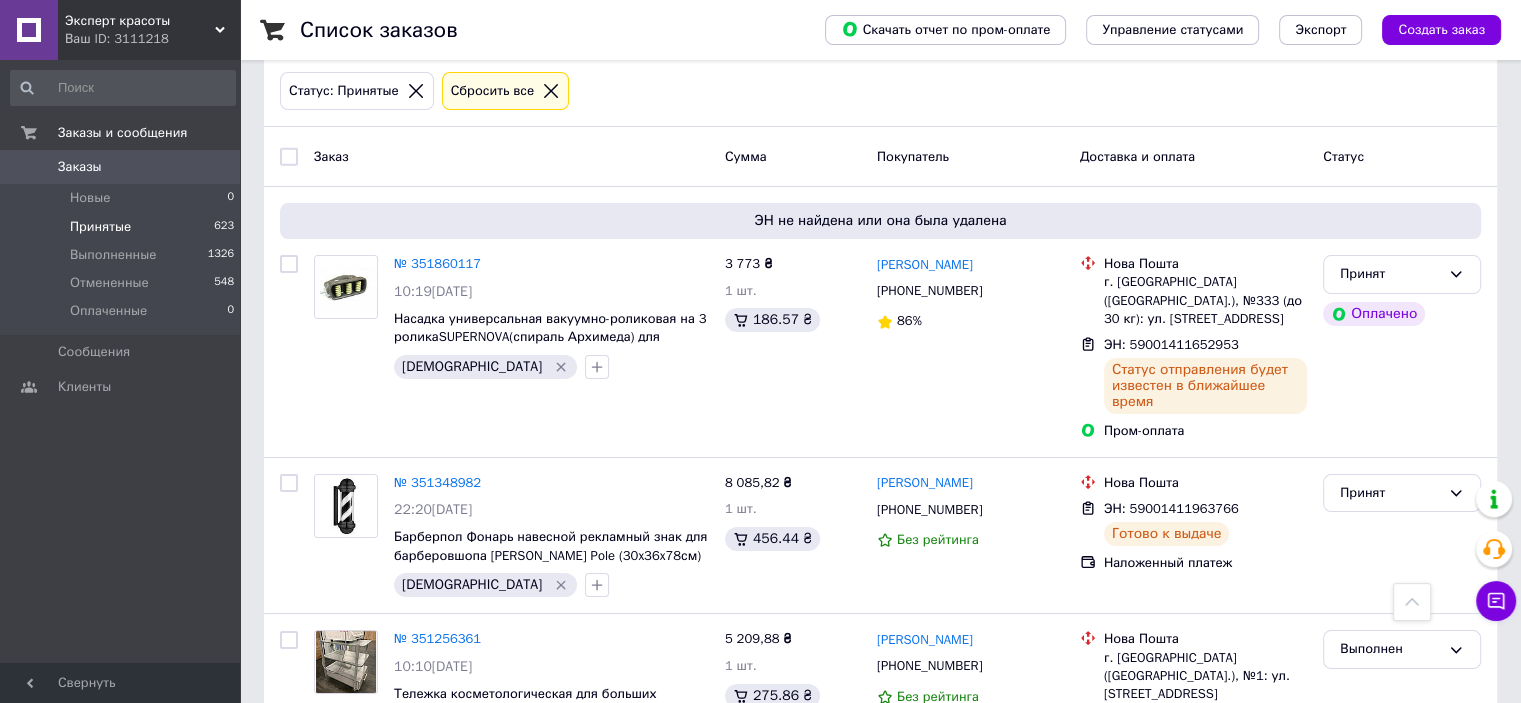 scroll, scrollTop: 0, scrollLeft: 0, axis: both 